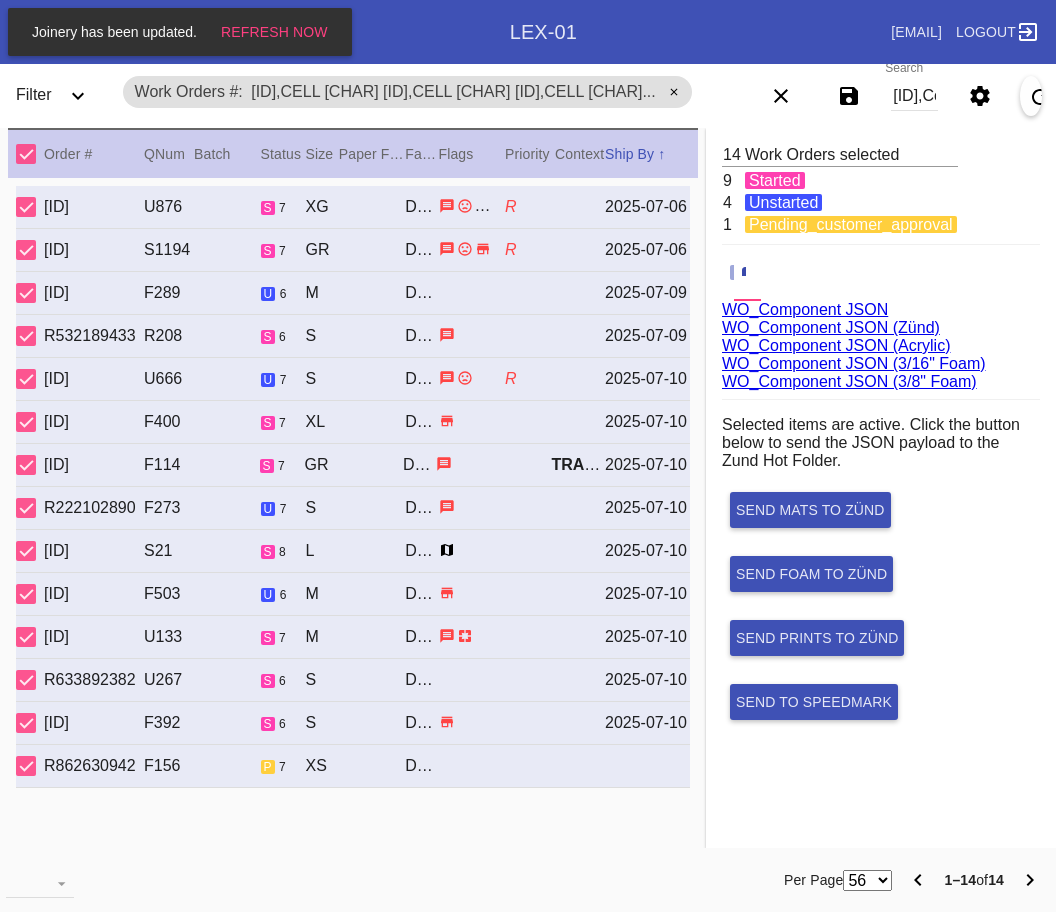 scroll, scrollTop: 0, scrollLeft: 0, axis: both 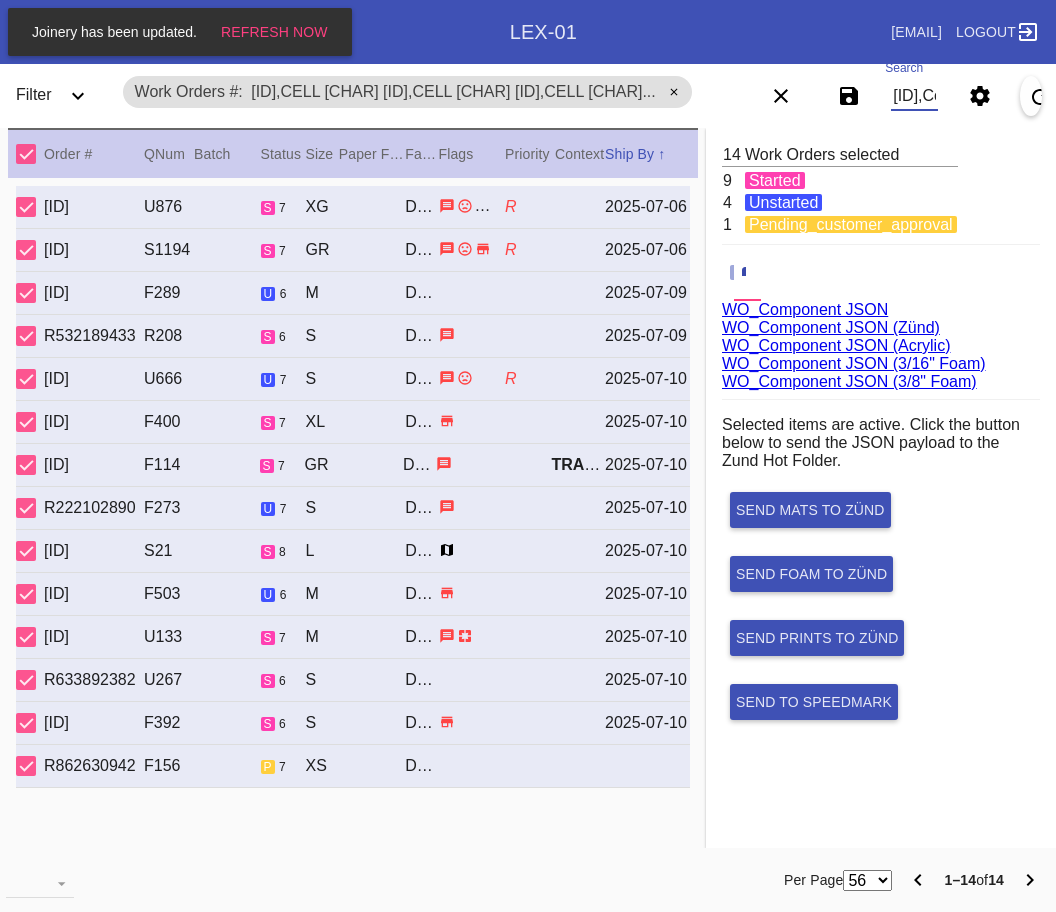 click on "[ID],Cell [CHAR] [ID],Cell [CHAR] [ID],Cell [CHAR] [ID],Cell [CHAR] [ID],Cell [CHAR] [ID],Cell [CHAR] [ID],Cell [CHAR] [ID],Cell [CHAR] [ID],Cell [CHAR] [ID],Cell [CHAR] [ID],Cell [CHAR] [ID],Cell [CHAR] [ID],Cell [CHAR] [ID],Cell [CHAR]" at bounding box center (914, 96) 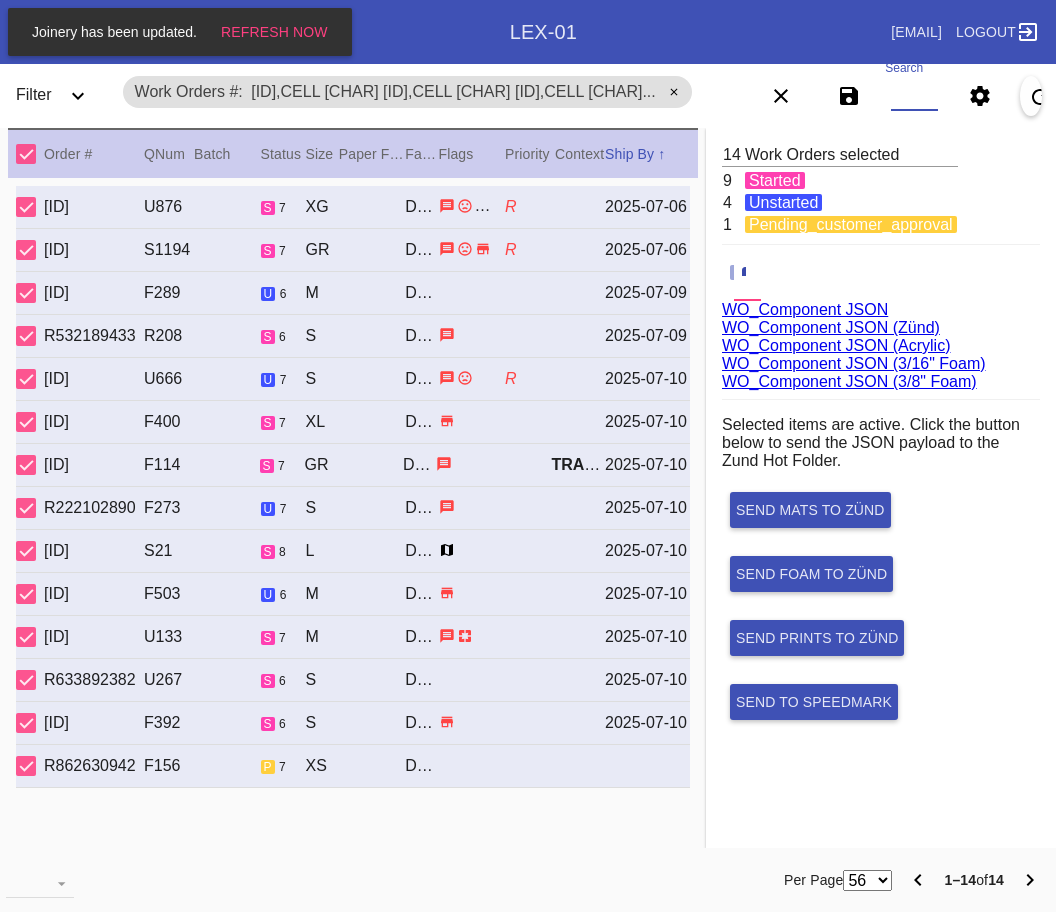 paste on "W858935585986004,Cell E W360576480571530,Cell C W570690180028179,Cell A W978066845673468,Cell E W602380922143951,Cell E W870197808021898,Cell C W314965284749524,Cell E W489952702304059,Cell F W788568949456648,Cell C" 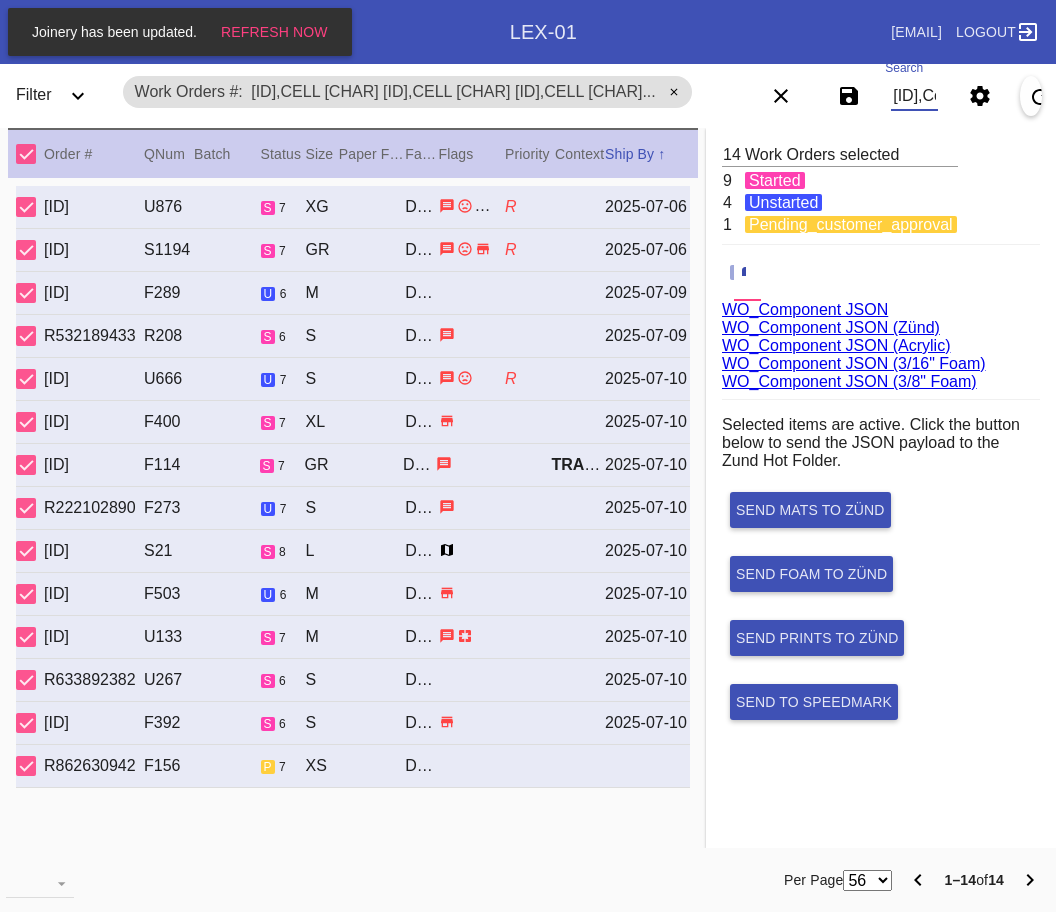 scroll, scrollTop: 0, scrollLeft: 1754, axis: horizontal 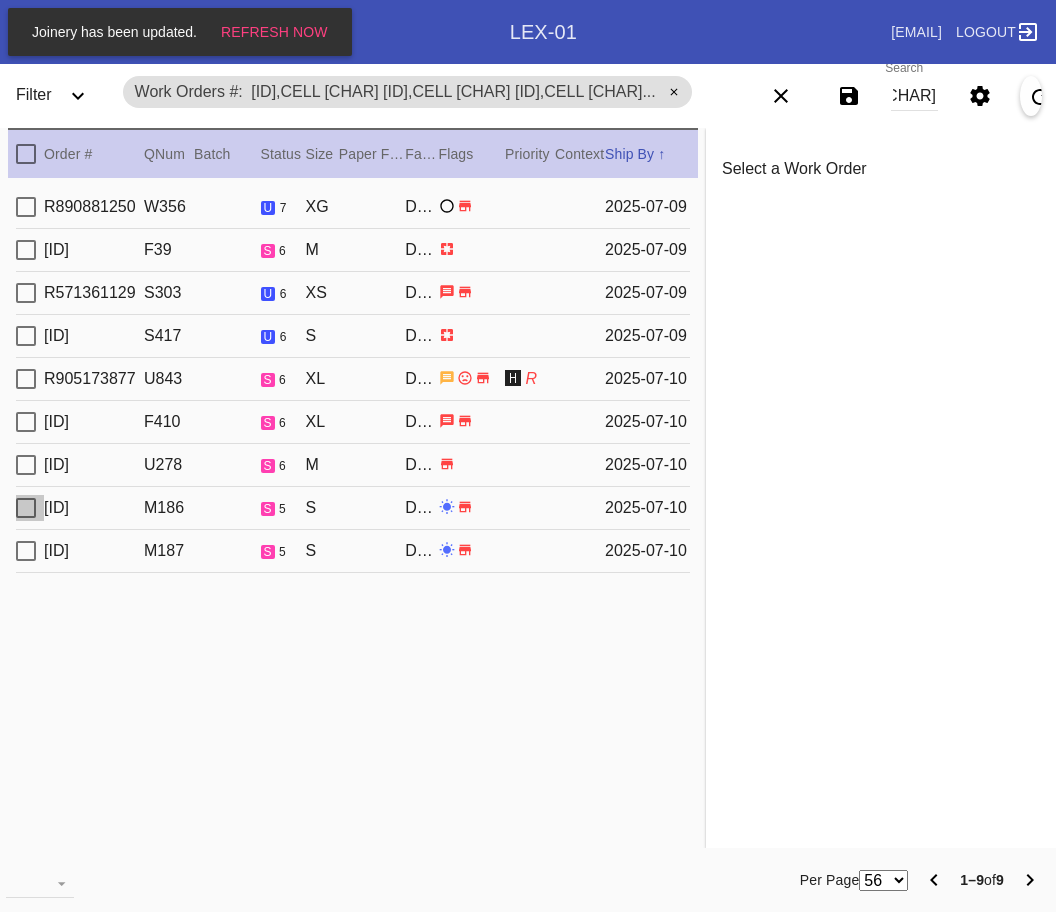 click at bounding box center (26, 207) 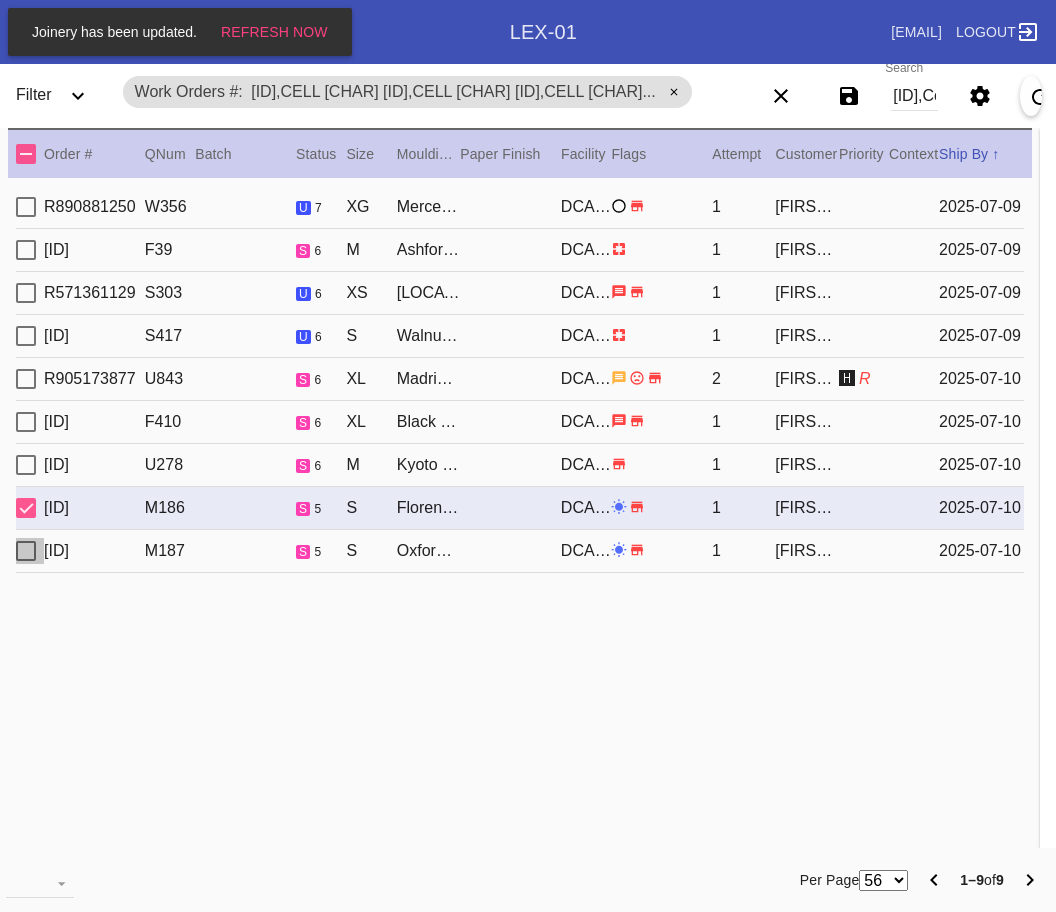 click at bounding box center (26, 207) 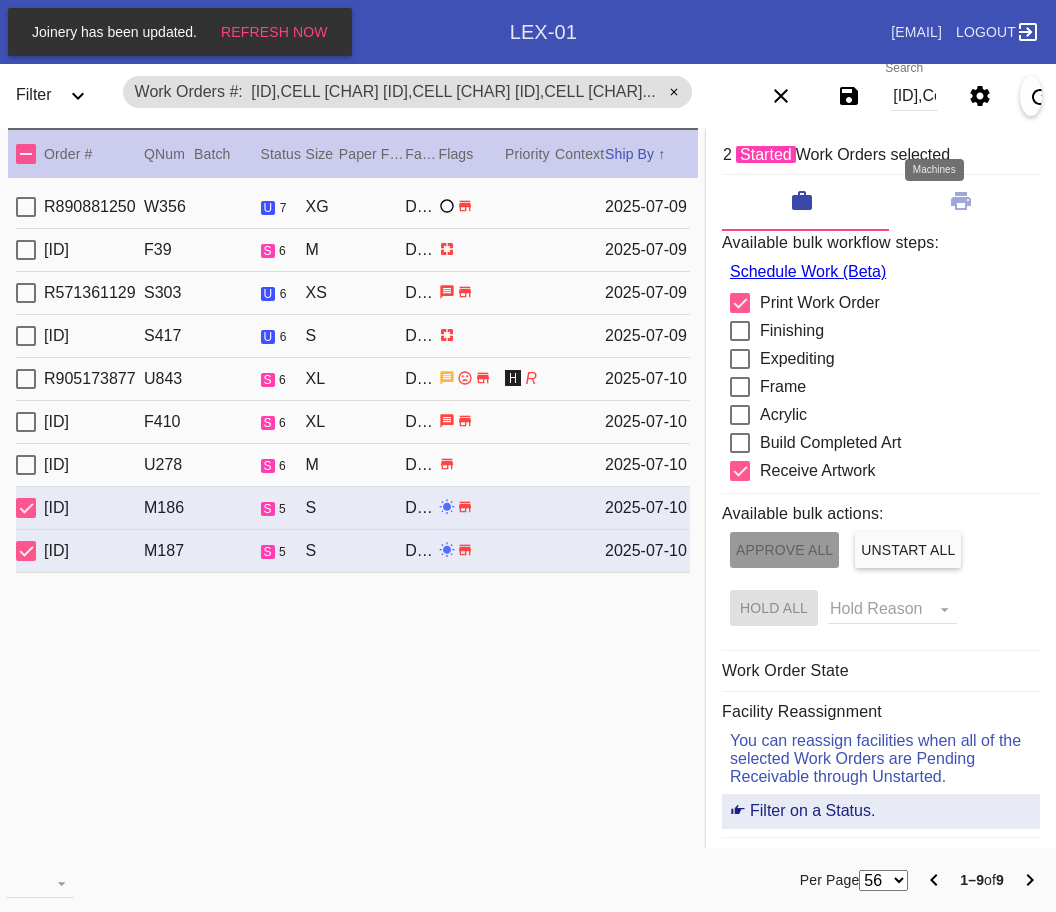 click at bounding box center (961, 201) 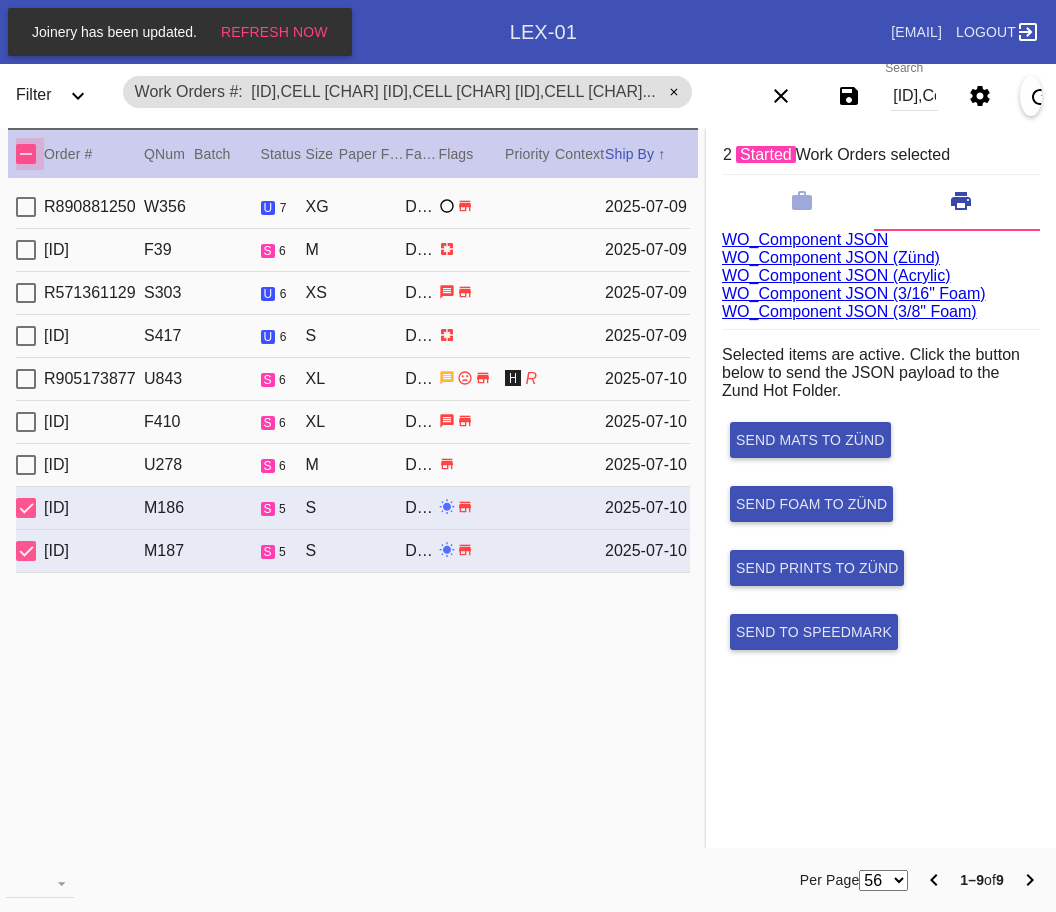 click at bounding box center [26, 154] 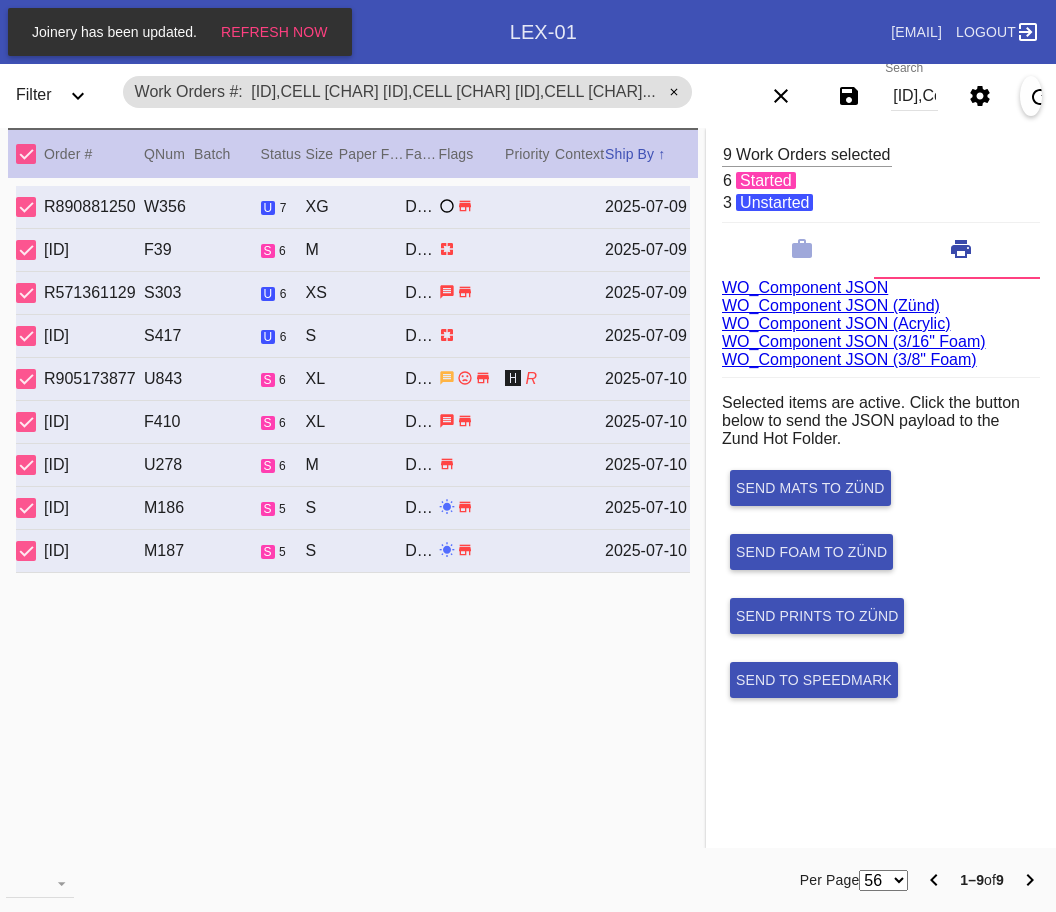 click at bounding box center [26, 508] 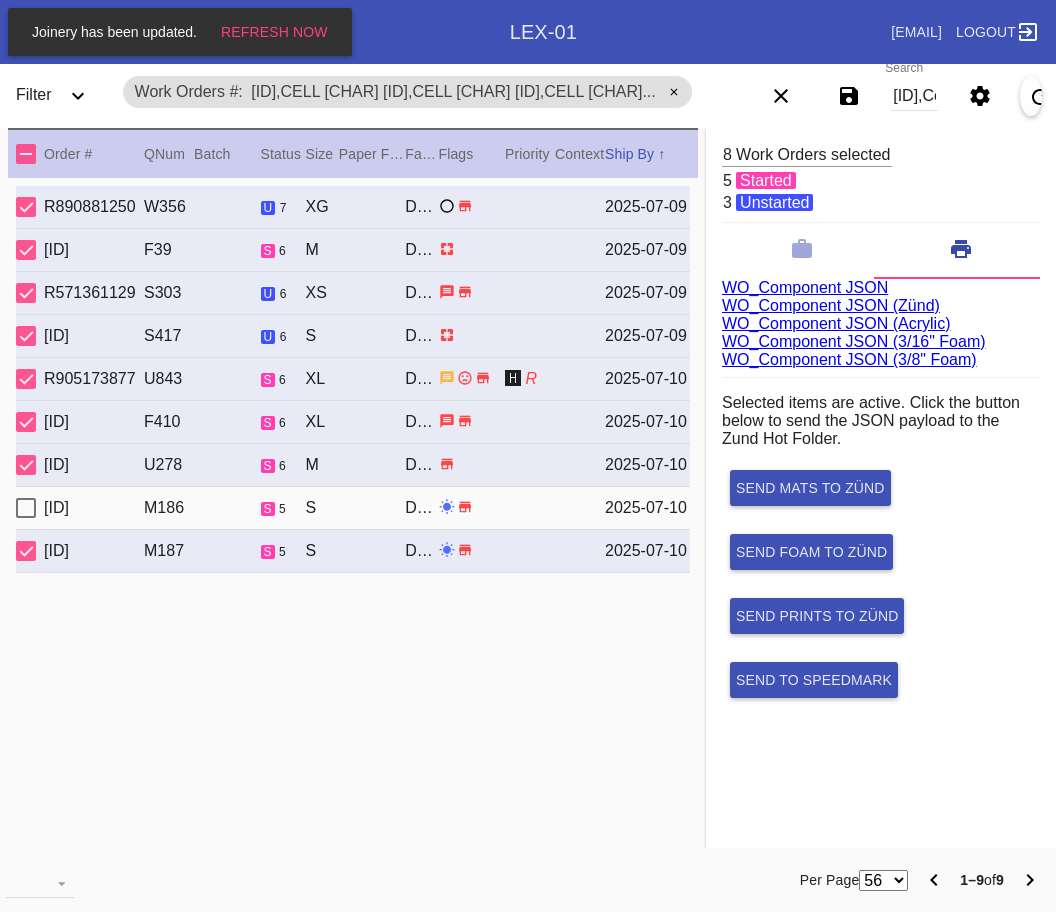 click at bounding box center (26, 551) 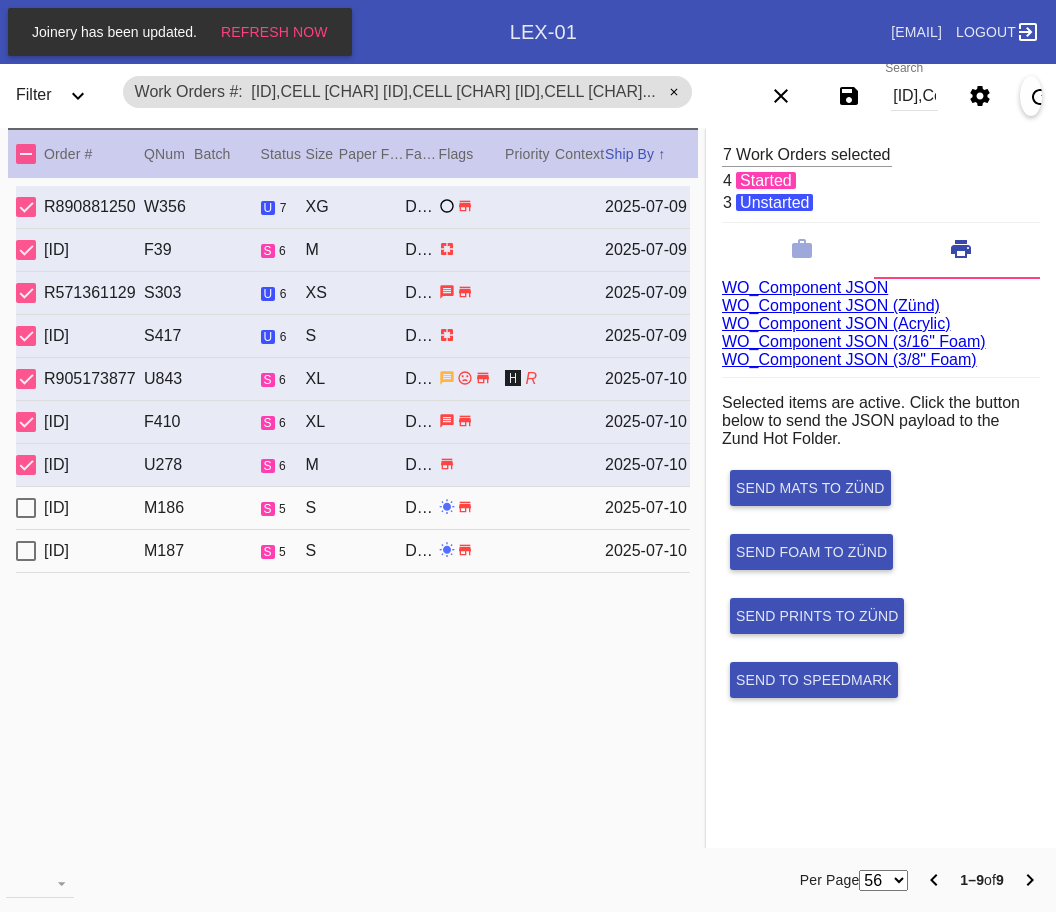 click on "W858935585986004,Cell E W360576480571530,Cell C W570690180028179,Cell A W978066845673468,Cell E W602380922143951,Cell E W870197808021898,Cell C W314965284749524,Cell E W489952702304059,Cell F W788568949456648,Cell C" at bounding box center [914, 96] 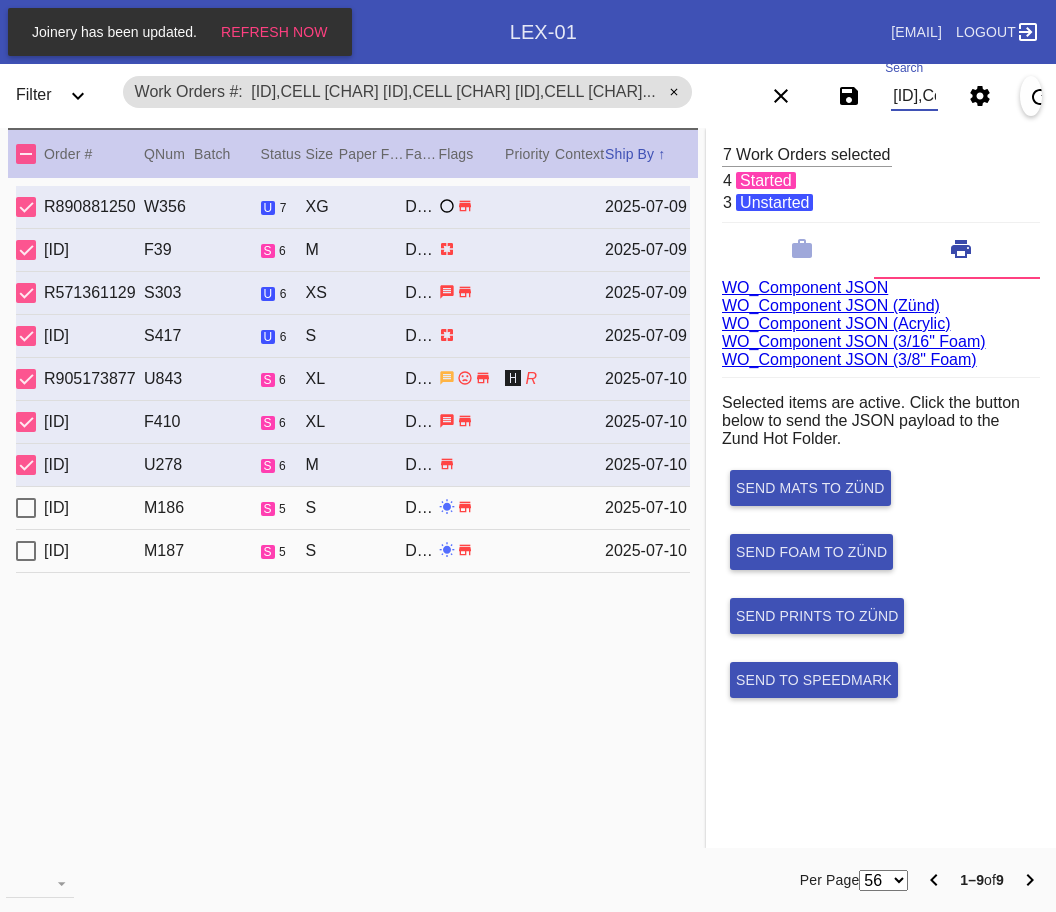 click on "W858935585986004,Cell E W360576480571530,Cell C W570690180028179,Cell A W978066845673468,Cell E W602380922143951,Cell E W870197808021898,Cell C W314965284749524,Cell E W489952702304059,Cell F W788568949456648,Cell C" at bounding box center [914, 96] 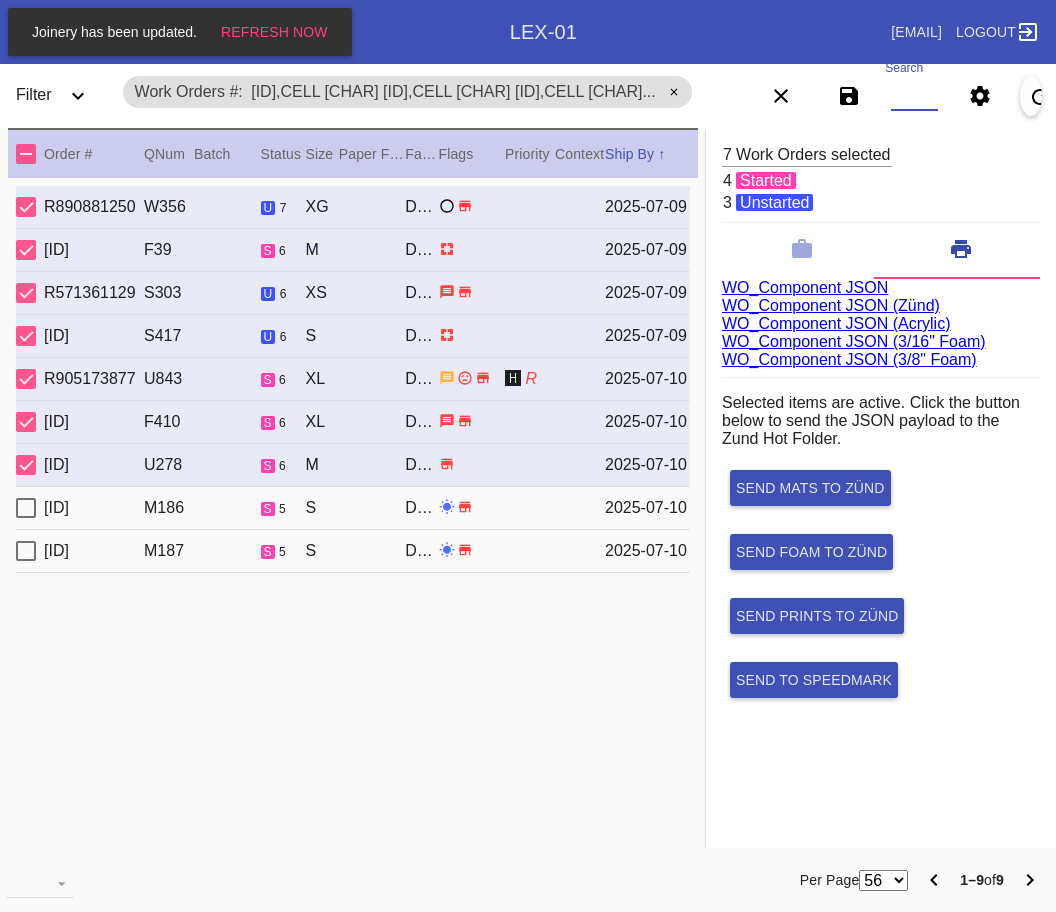 paste on "W504642964234267,Cell D W600129149330549,Cell D W883532084419066,Cell D W608011485157304,Cell D W436699155749635,Cell G W754449765948120,Cell D W864462059581092,Cell D" 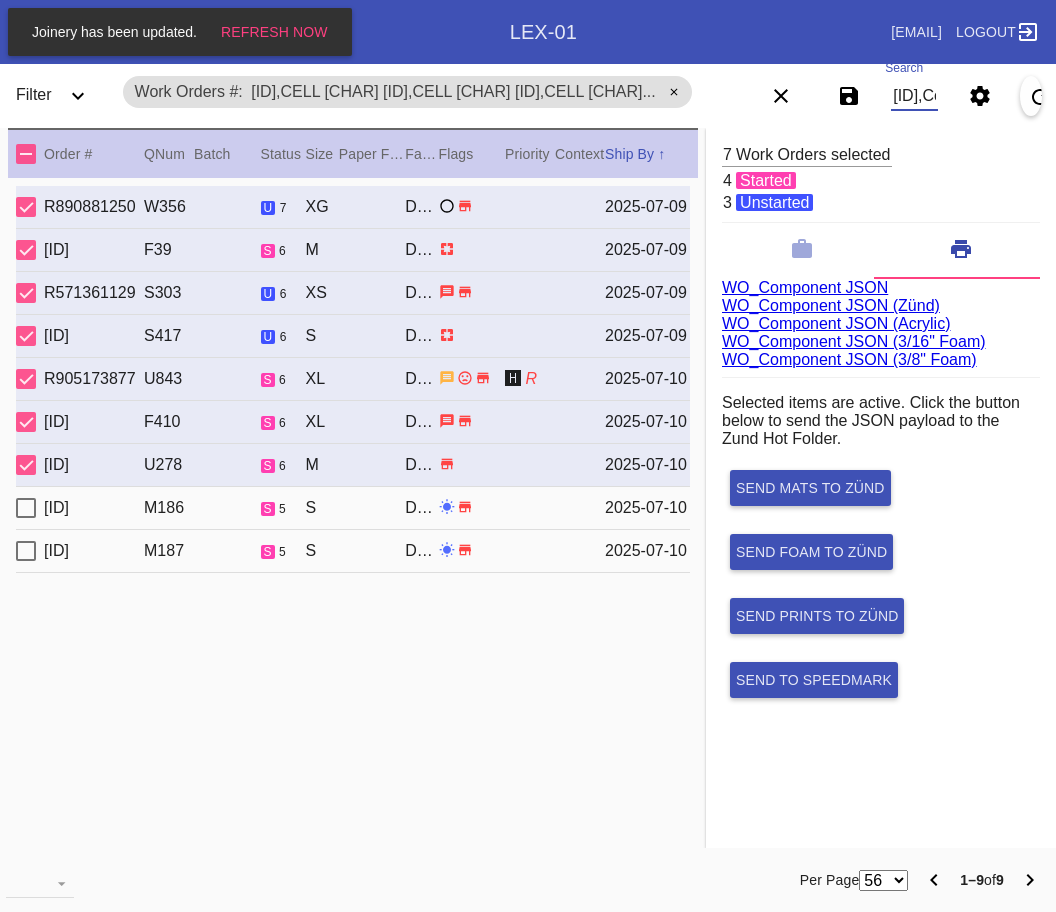 scroll, scrollTop: 0, scrollLeft: 1359, axis: horizontal 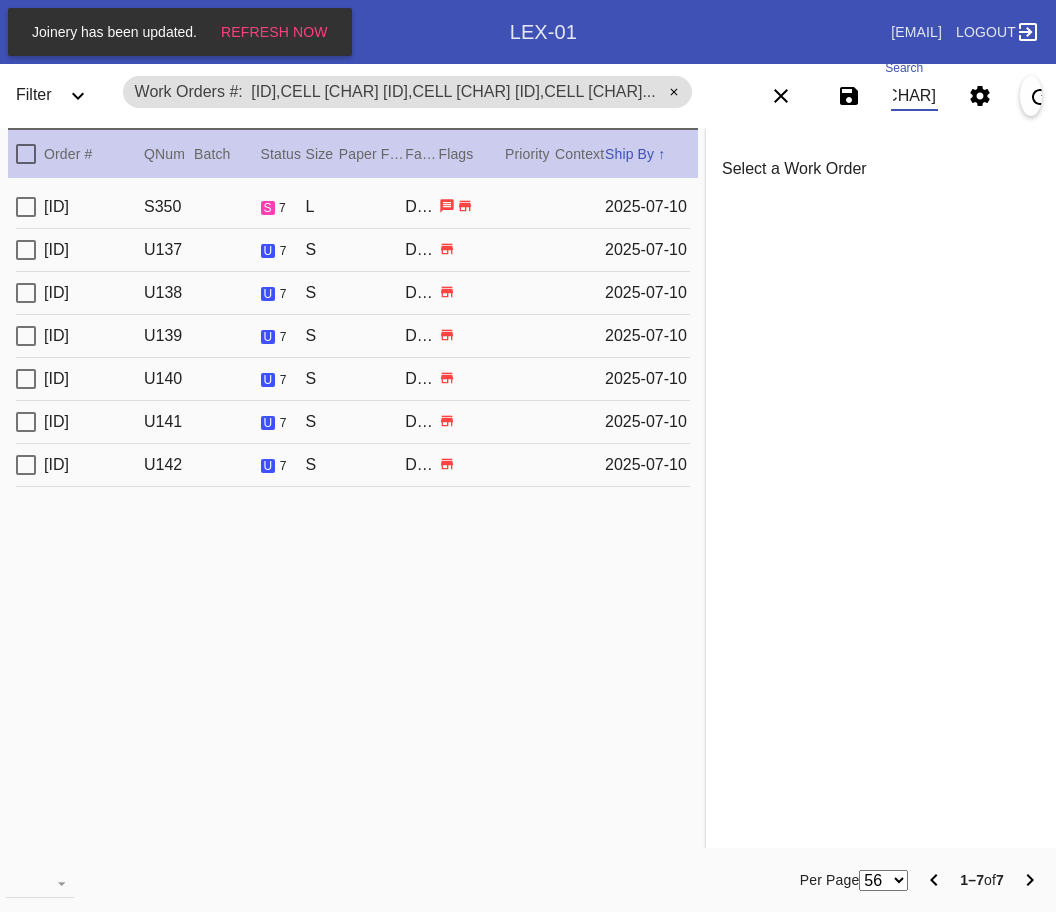 type on "W504642964234267,Cell D W600129149330549,Cell D W883532084419066,Cell D W608011485157304,Cell D W436699155749635,Cell G W754449765948120,Cell D W864462059581092,Cell D" 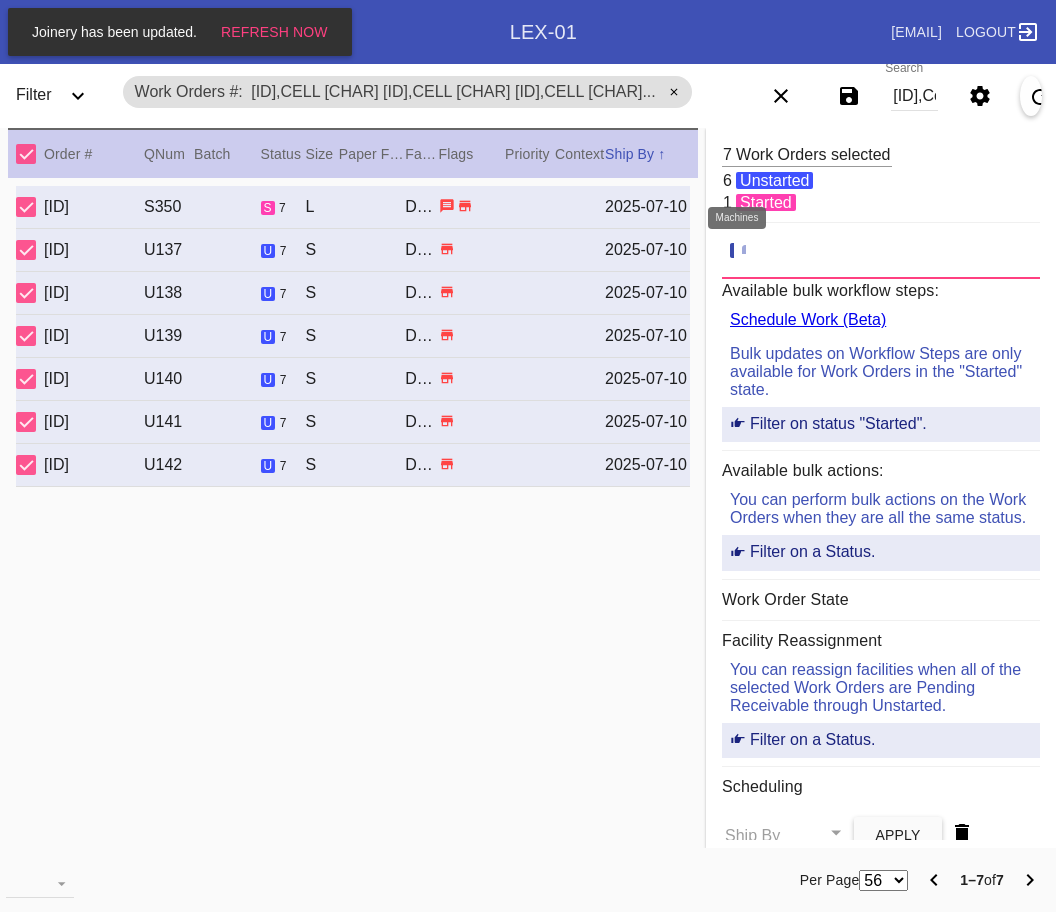 click at bounding box center (752, 251) 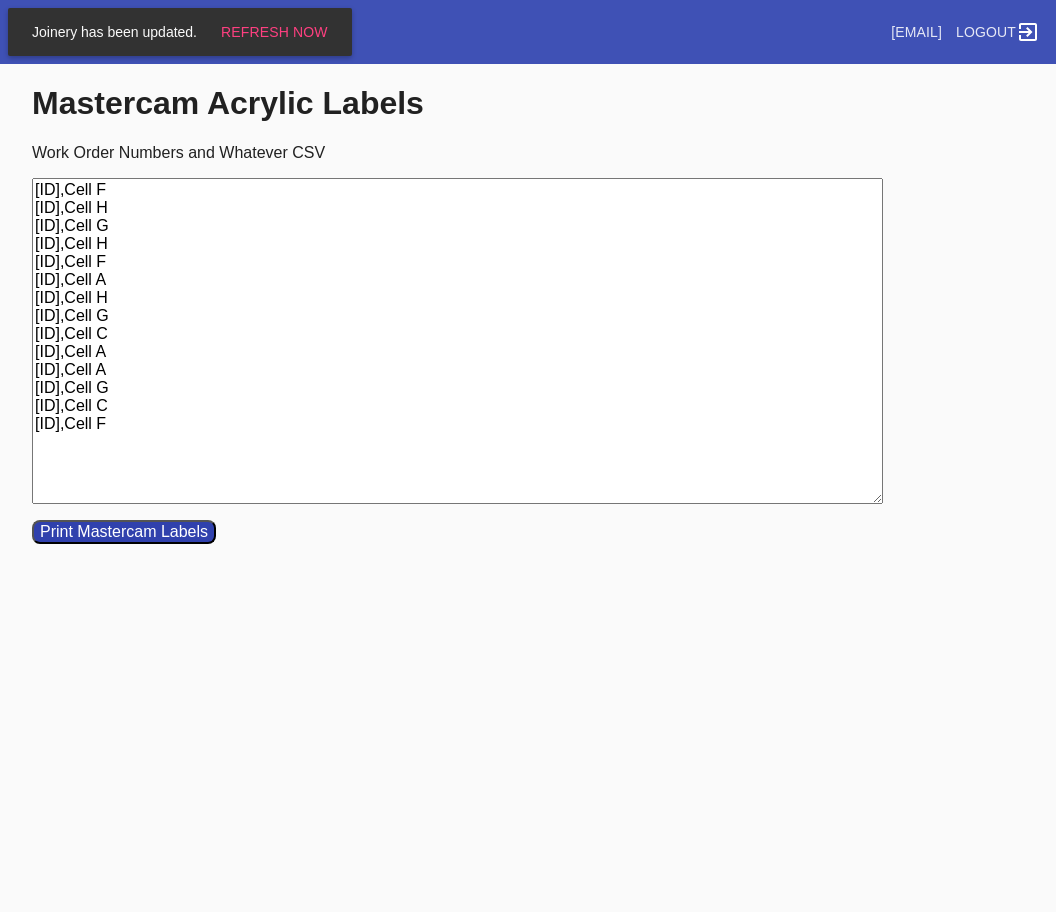 scroll, scrollTop: 0, scrollLeft: 0, axis: both 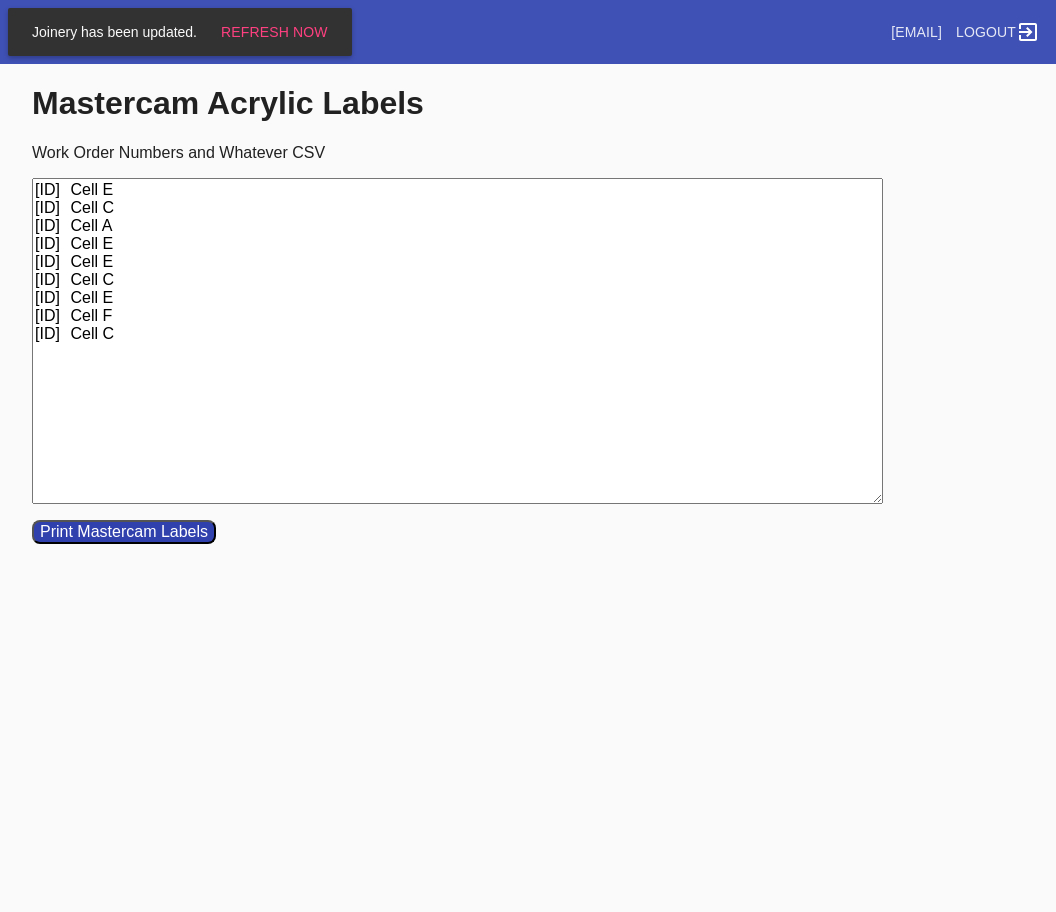 click on "[ID]	Cell E
[ID]	Cell C
[ID]	Cell A
[ID]	Cell E
[ID]	Cell E
[ID]	Cell C
[ID]	Cell E
[ID]	Cell F
[ID]	Cell C" at bounding box center (457, 341) 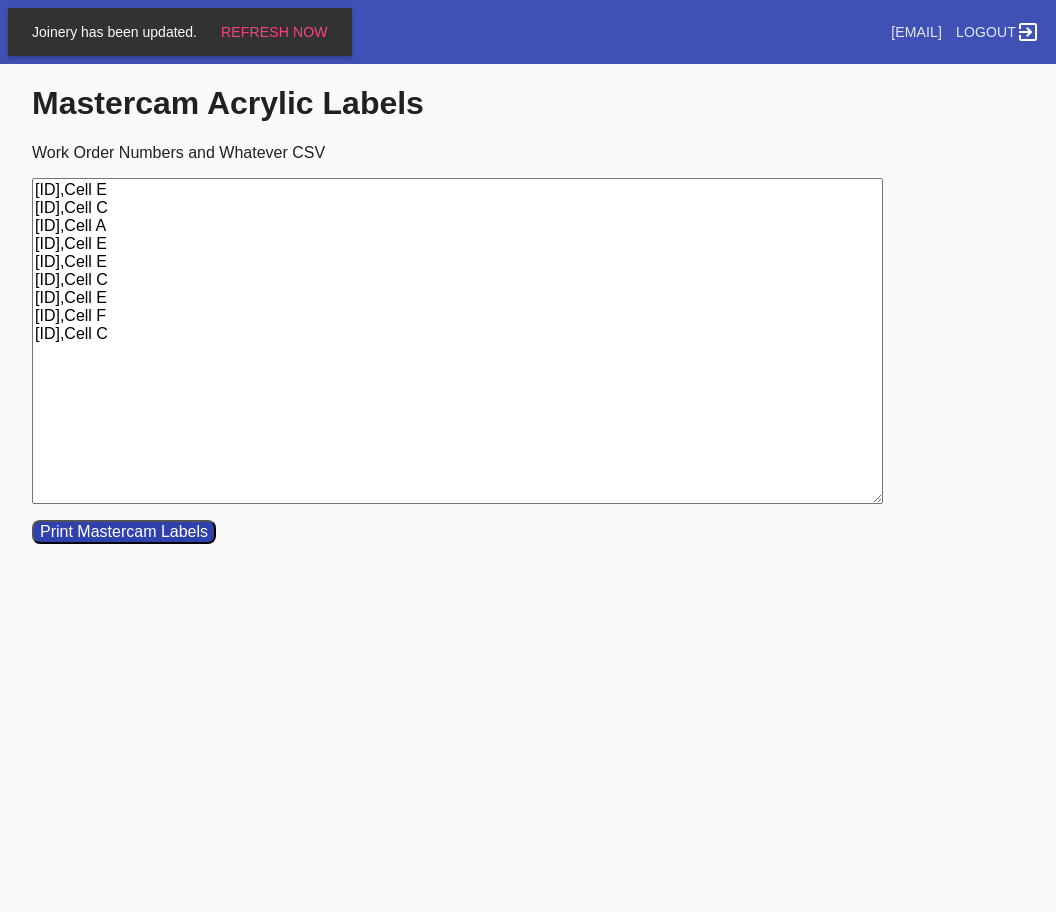 click on "Print Mastercam Labels" at bounding box center (124, 532) 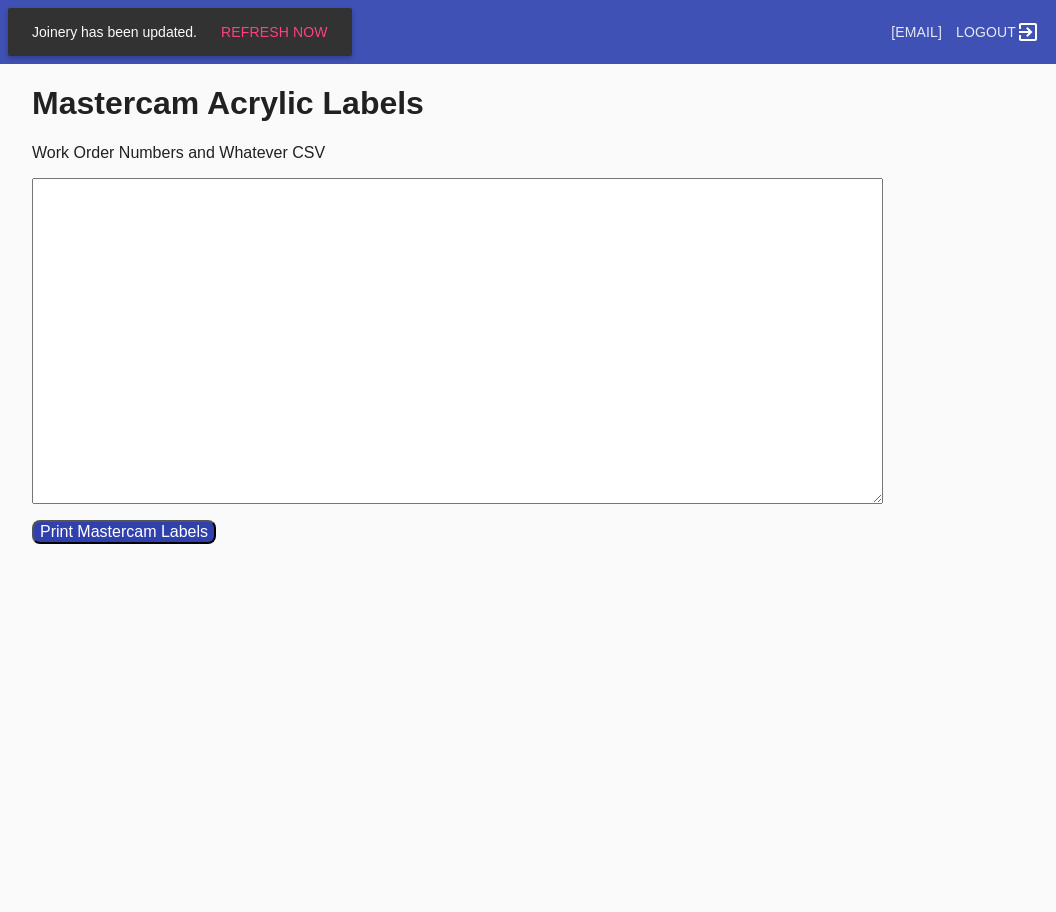 paste on "[ID]	Cell D
[ID]	Cell D
[ID]	Cell D
[ID]	Cell D
[ID]	Cell G
[ID]	Cell D" 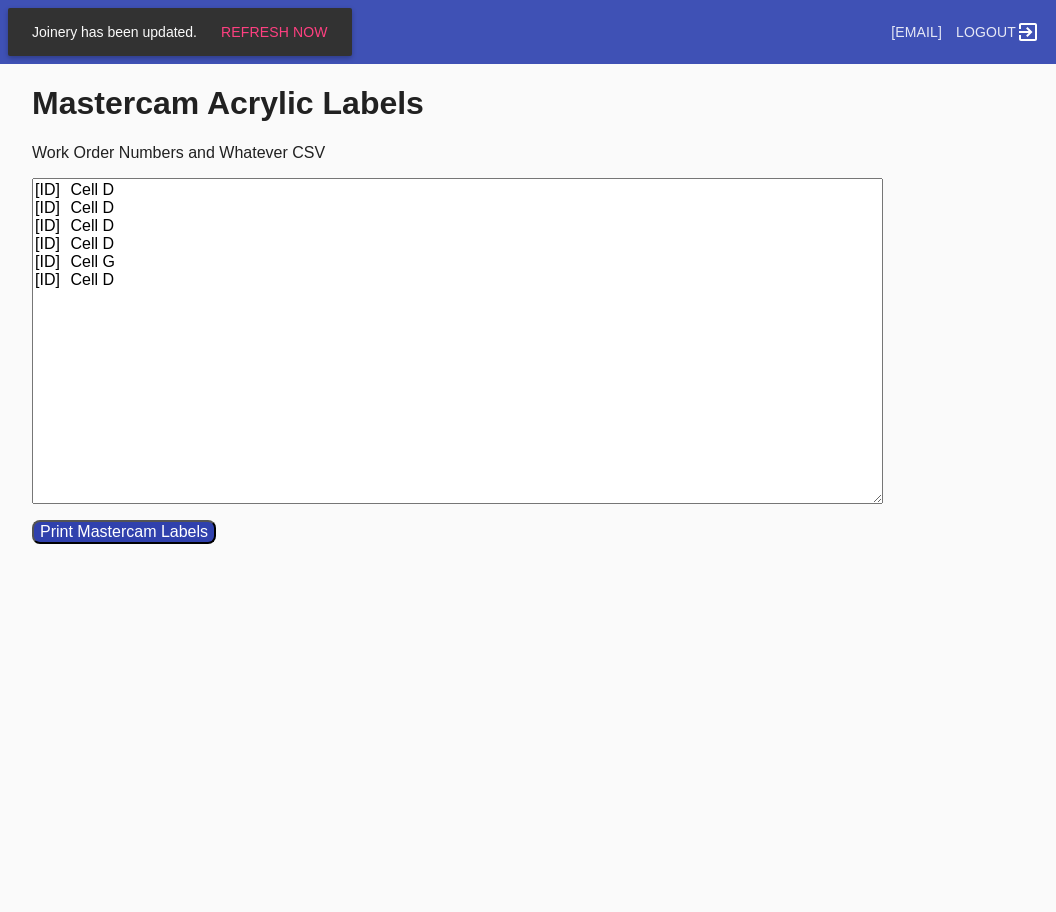 click on "[ID]	Cell D
[ID]	Cell D
[ID]	Cell D
[ID]	Cell D
[ID]	Cell G
[ID]	Cell D" at bounding box center [457, 341] 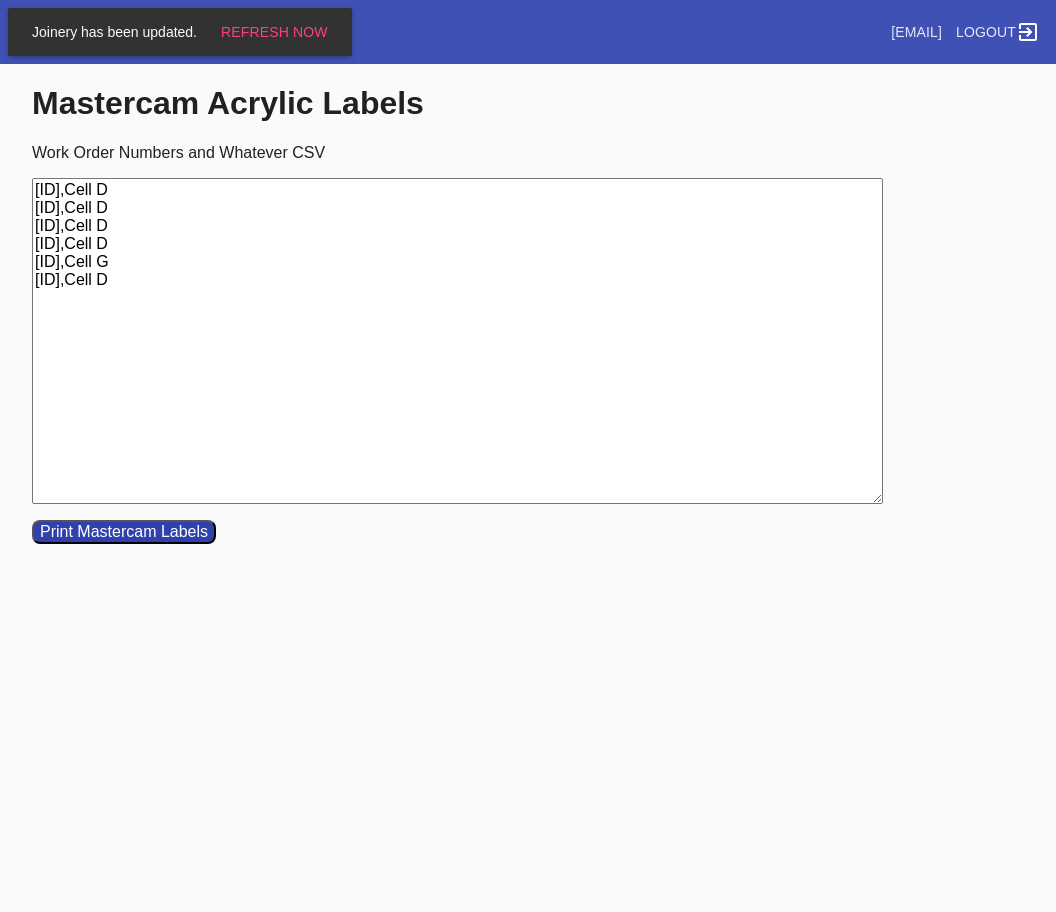 click on "Print Mastercam Labels" at bounding box center [124, 532] 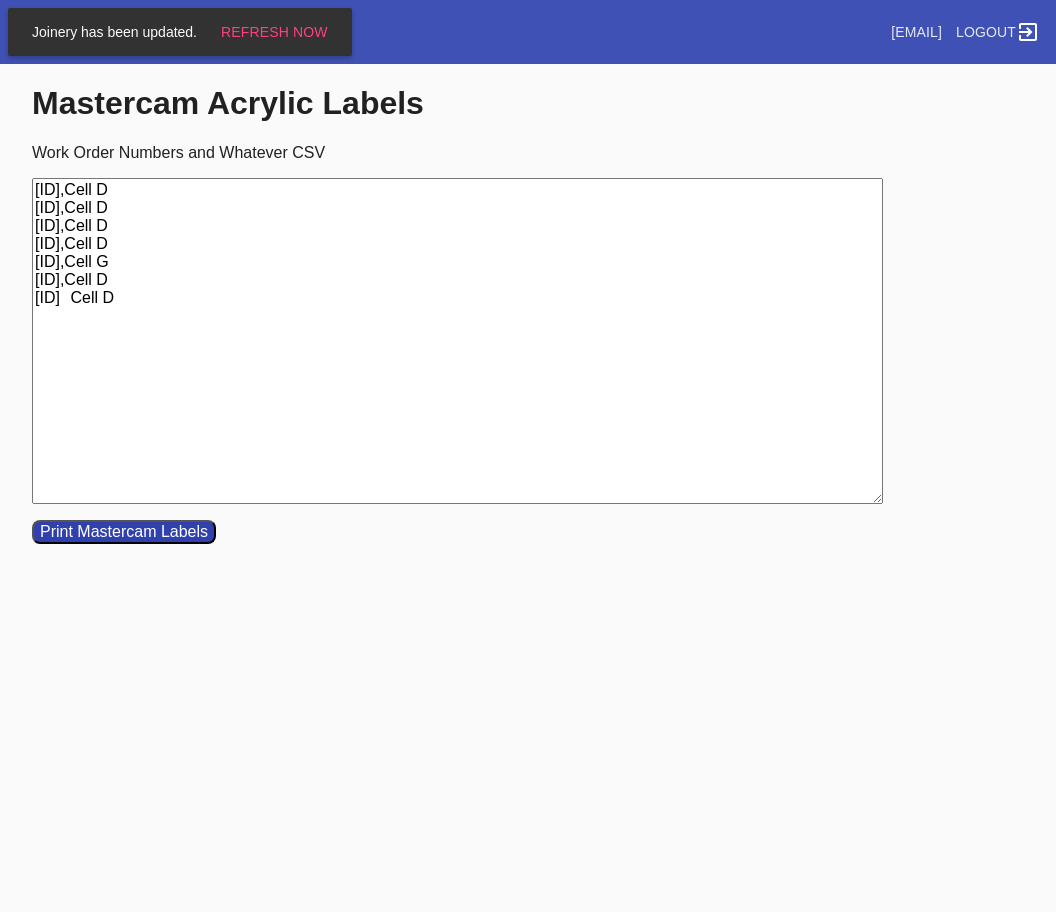 click on "[ID],Cell D
[ID],Cell D
[ID],Cell D
[ID],Cell D
[ID],Cell G
[ID],Cell D
[ID]	Cell D" at bounding box center [457, 341] 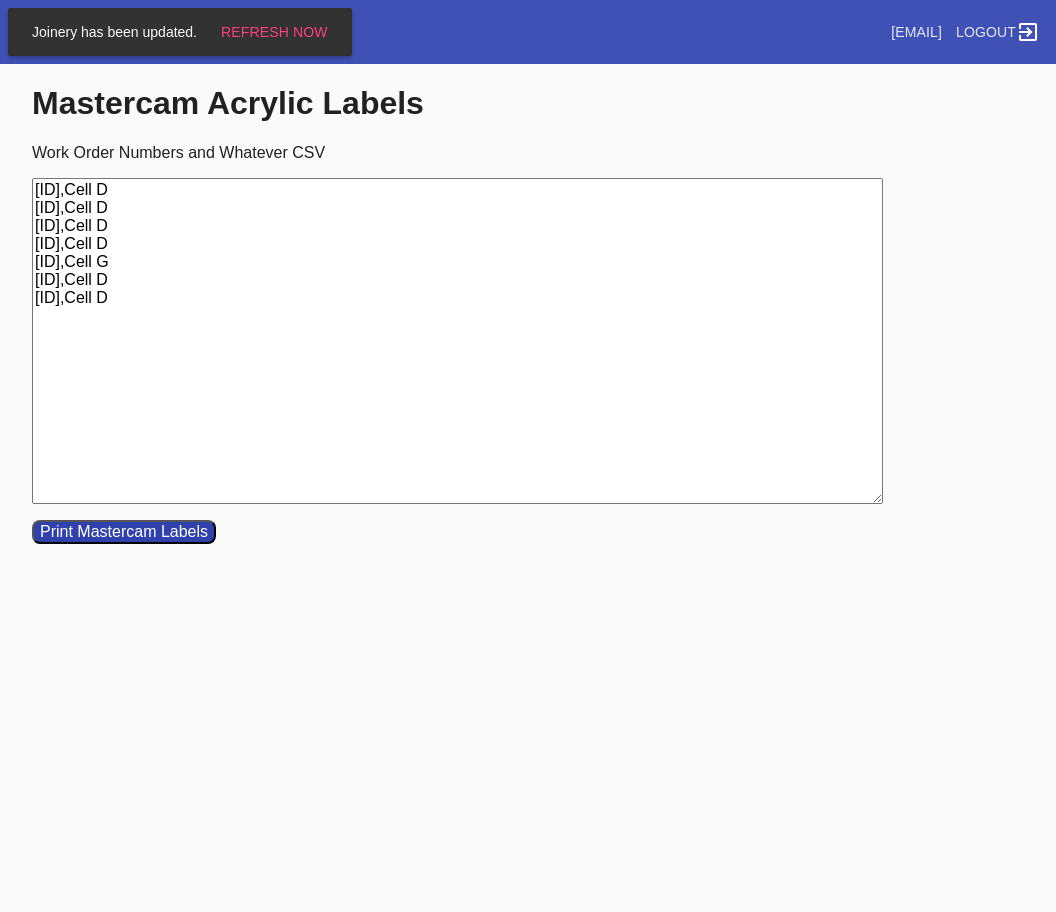 type on "[ID],Cell D
[ID],Cell D
[ID],Cell D
[ID],Cell D
[ID],Cell G
[ID],Cell D
[ID],Cell D" 